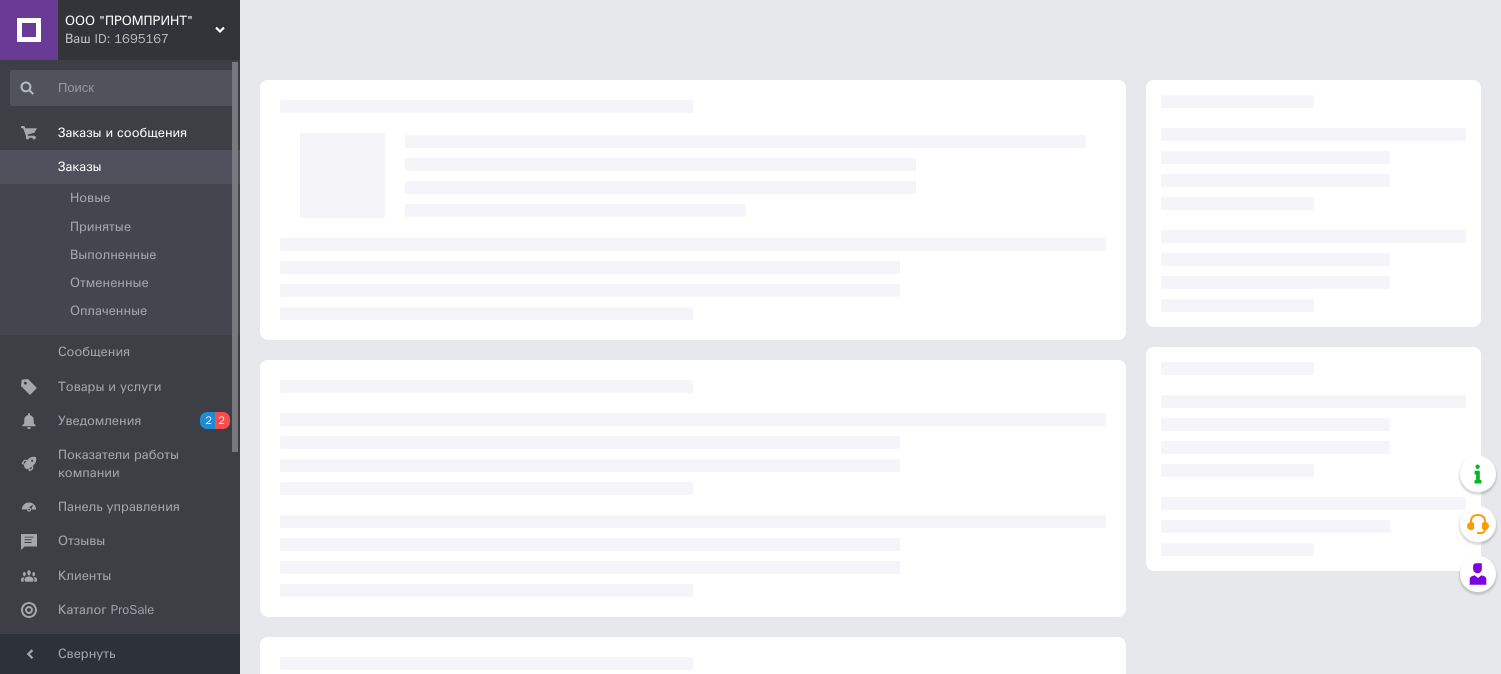 scroll, scrollTop: 0, scrollLeft: 0, axis: both 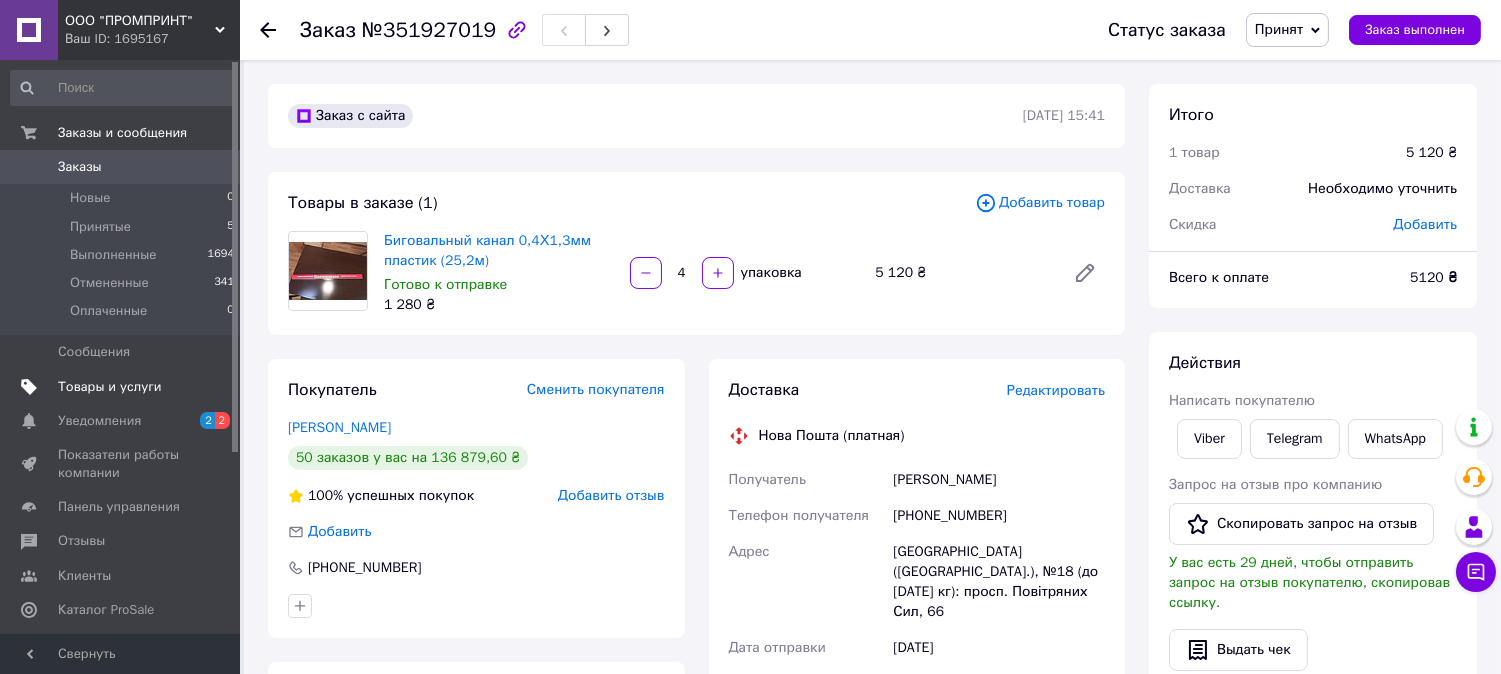 click on "Товары и услуги" at bounding box center [110, 387] 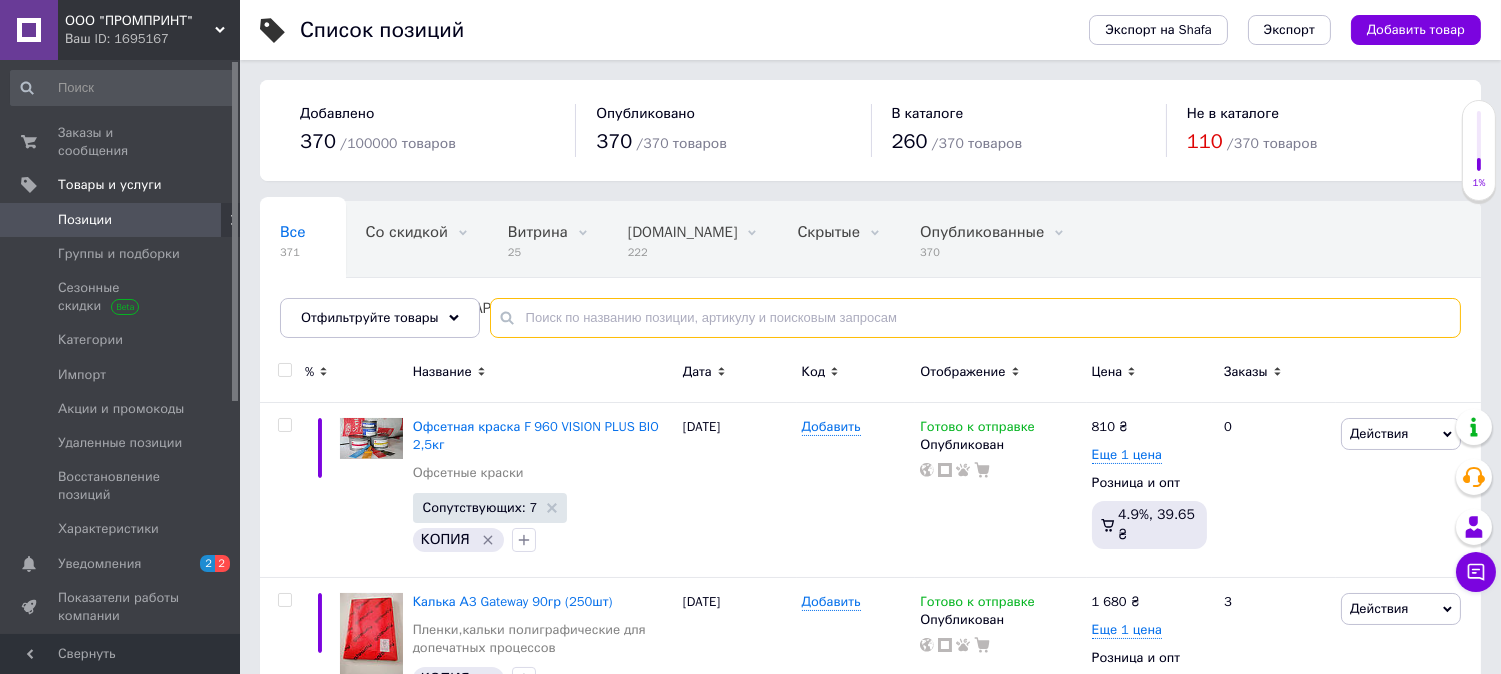 click at bounding box center [975, 318] 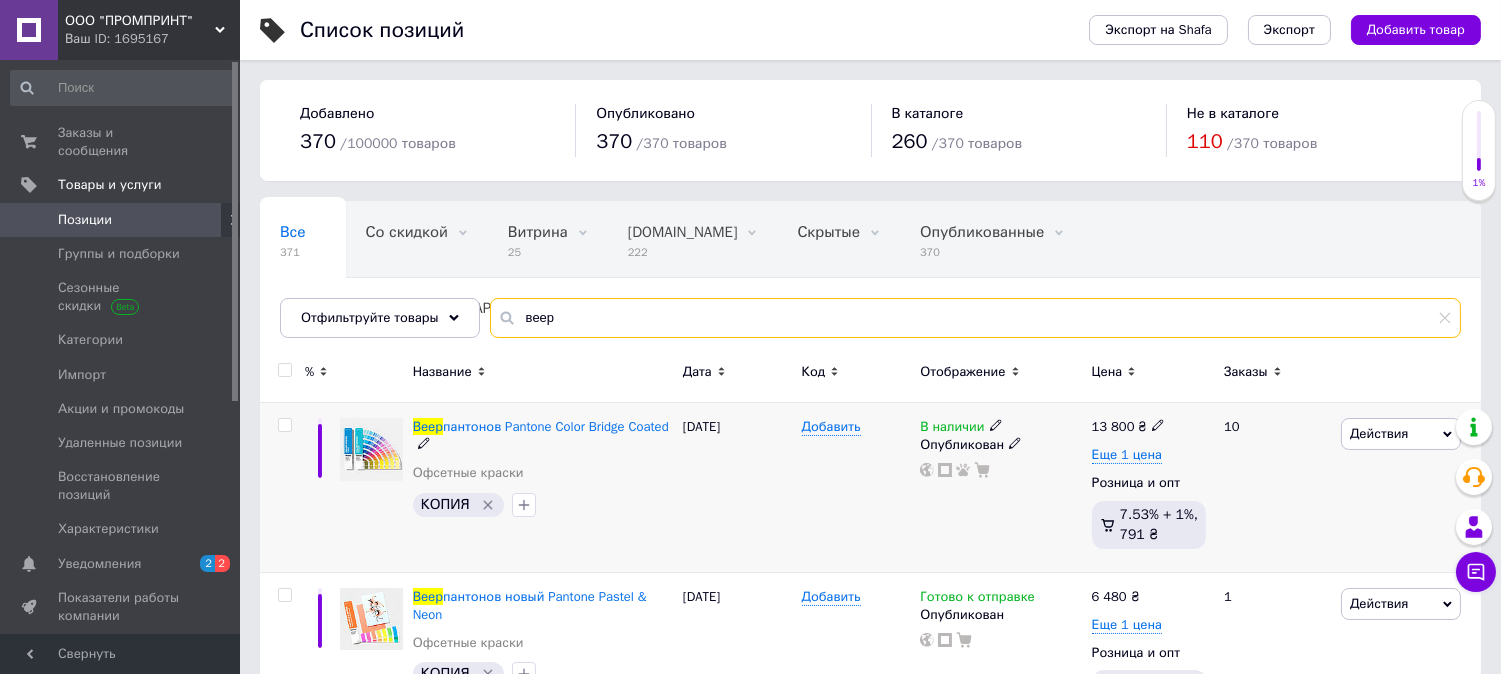 type on "веер" 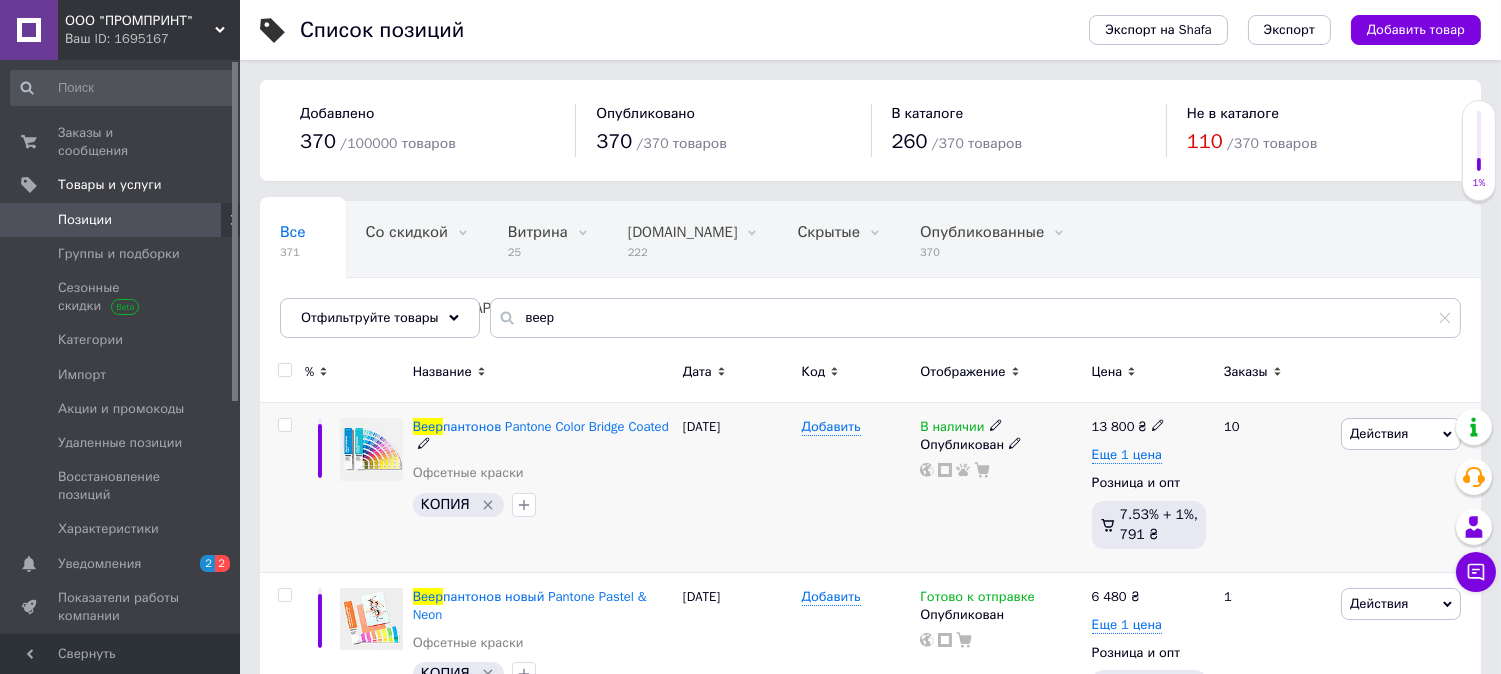 click 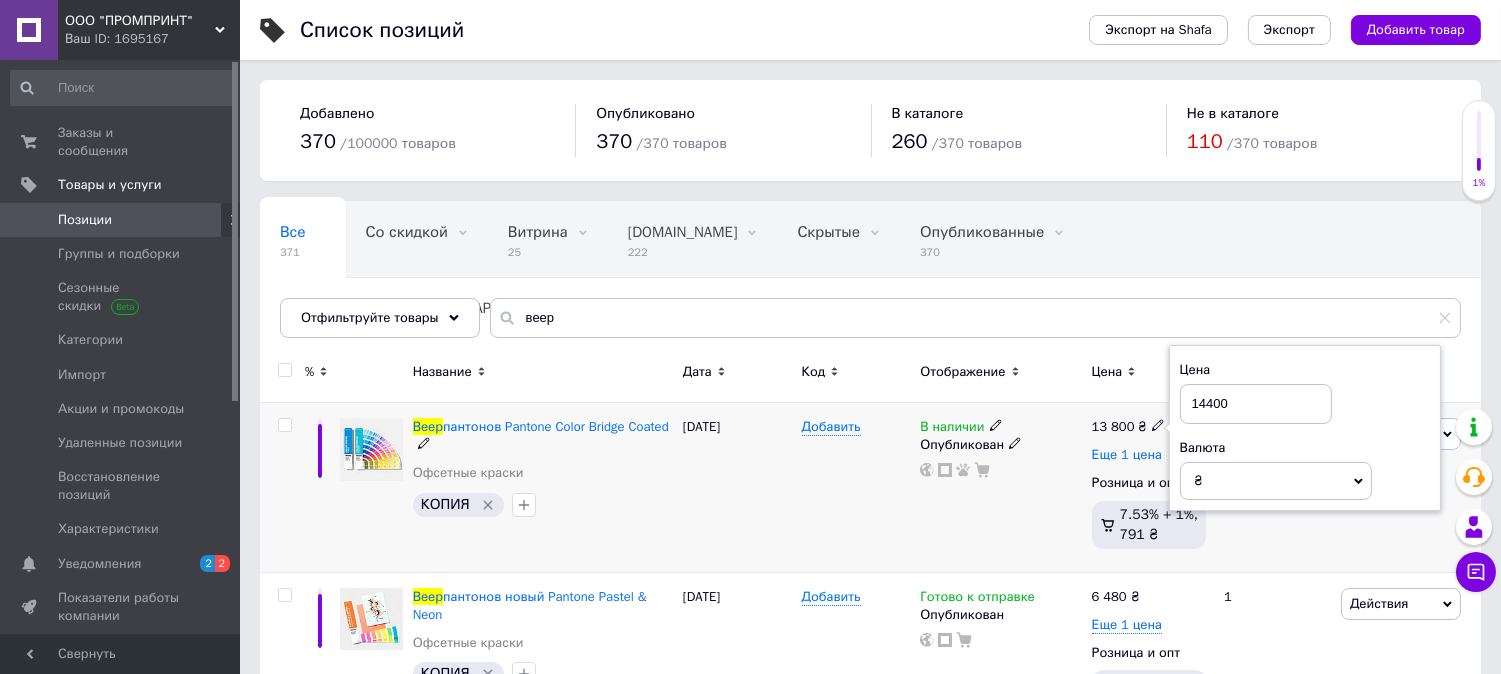 type on "14400" 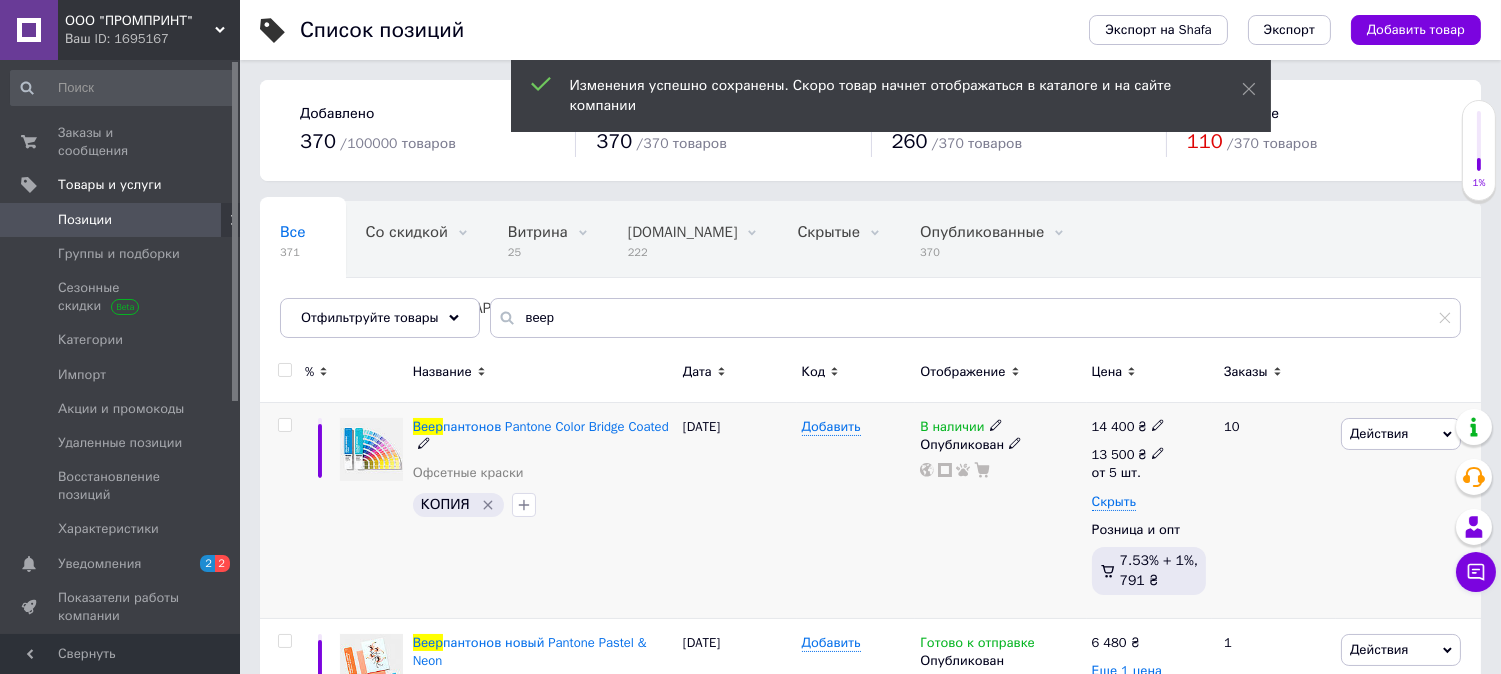 click 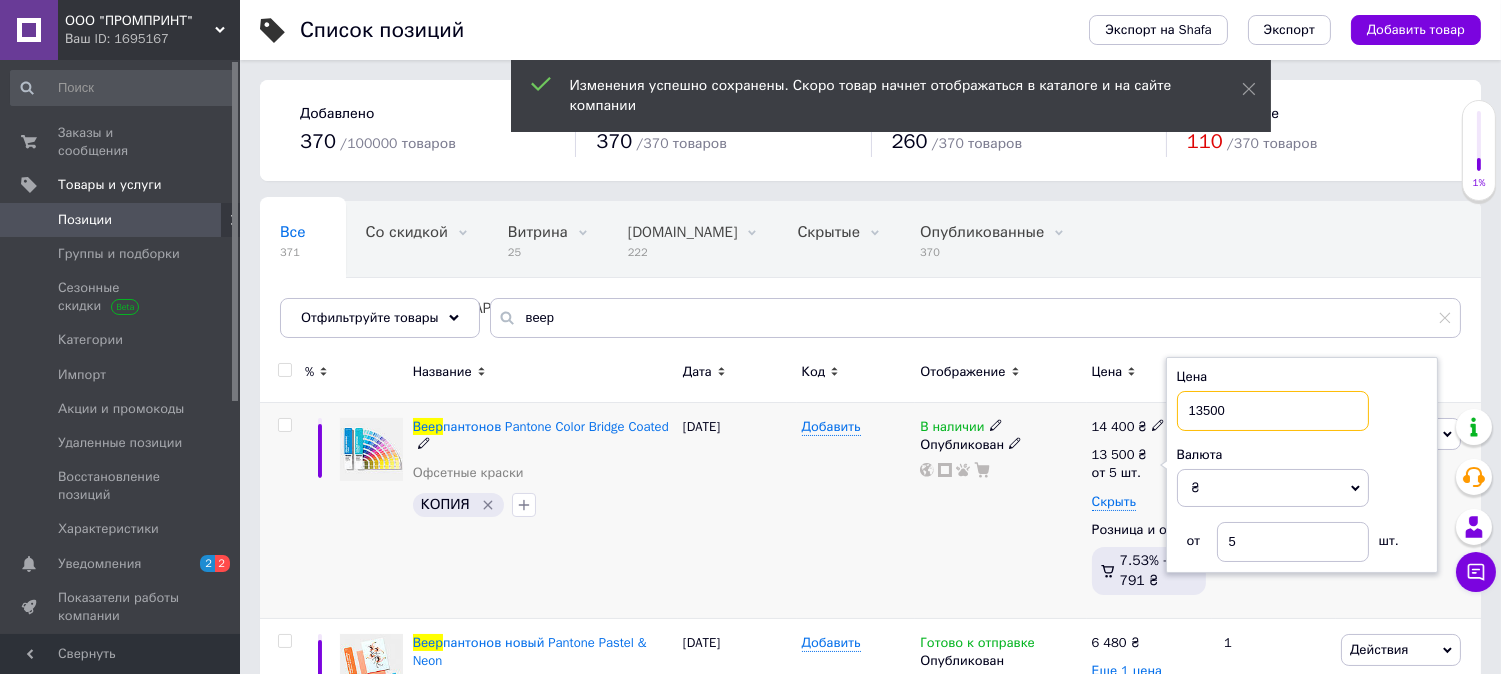 click on "13500" at bounding box center [1273, 411] 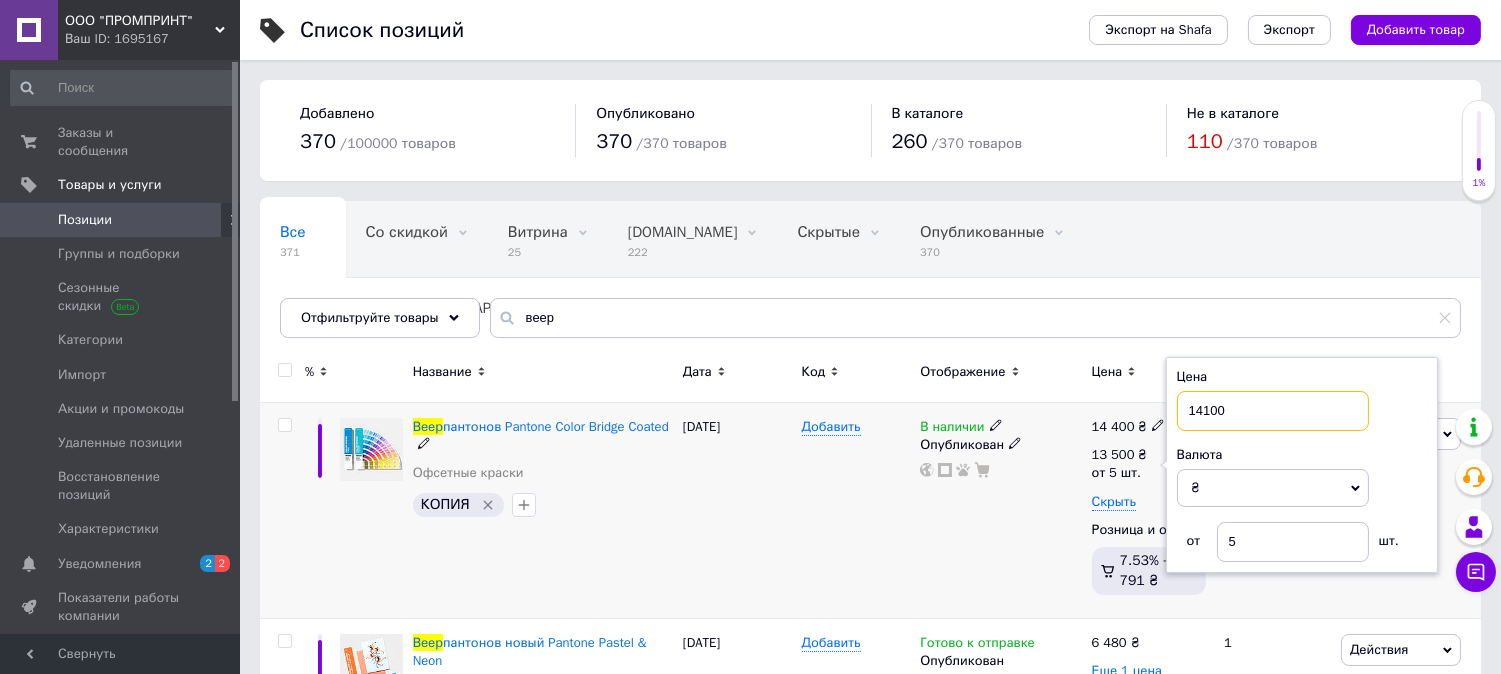 type on "14100" 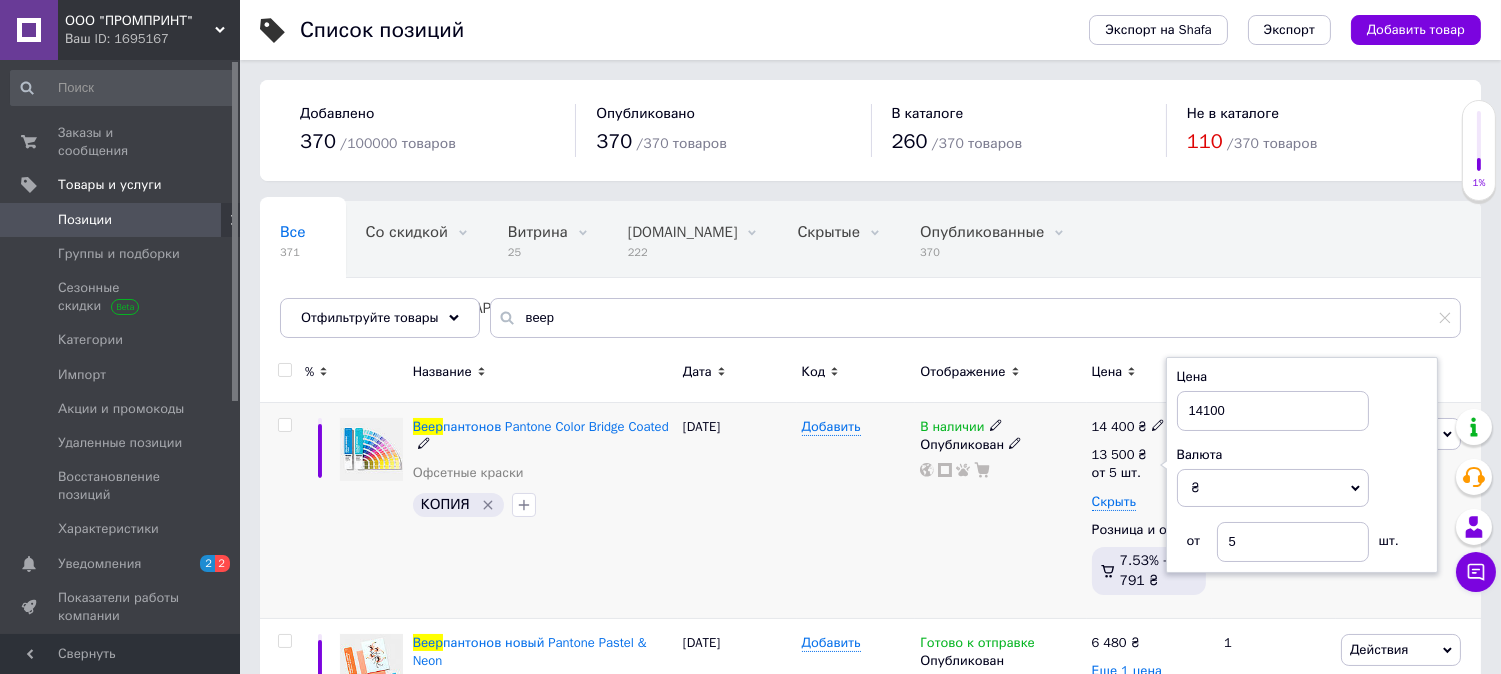 click on "В наличии Опубликован" at bounding box center [1000, 511] 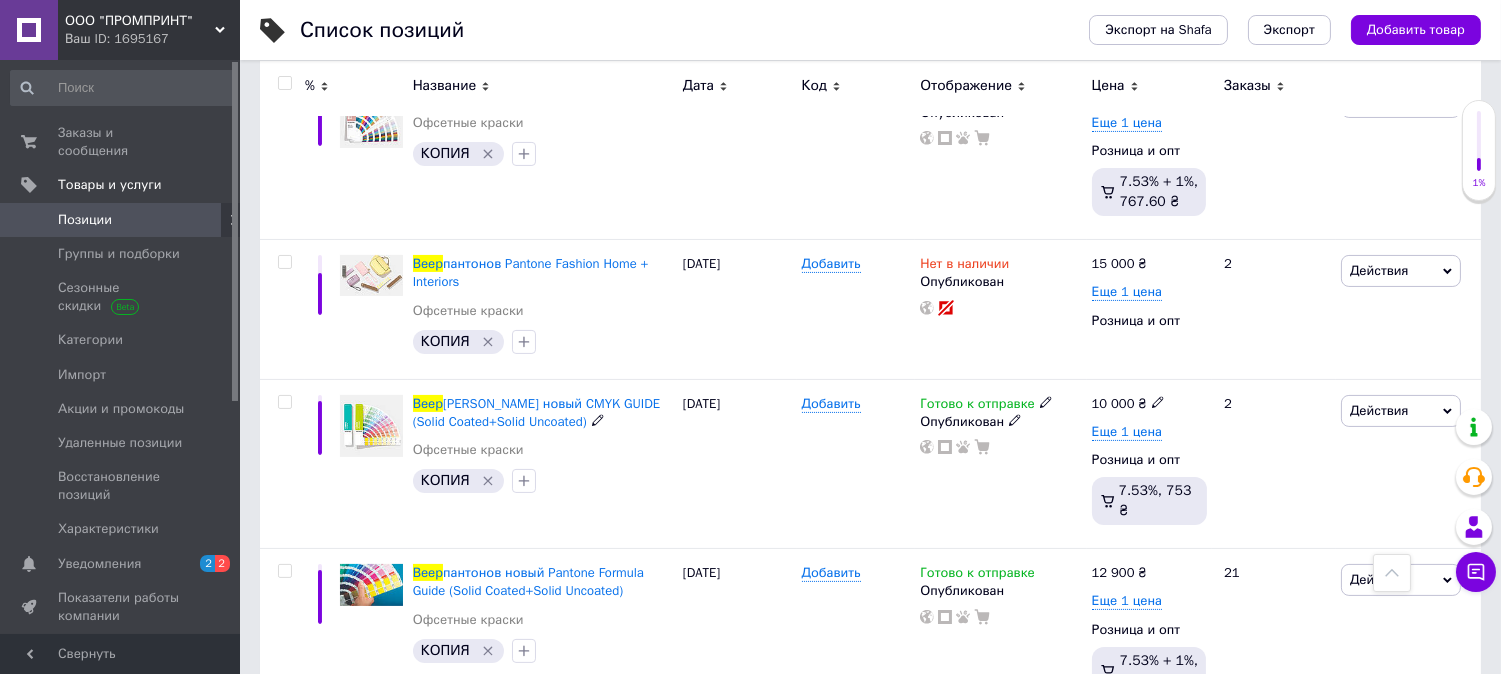 scroll, scrollTop: 762, scrollLeft: 0, axis: vertical 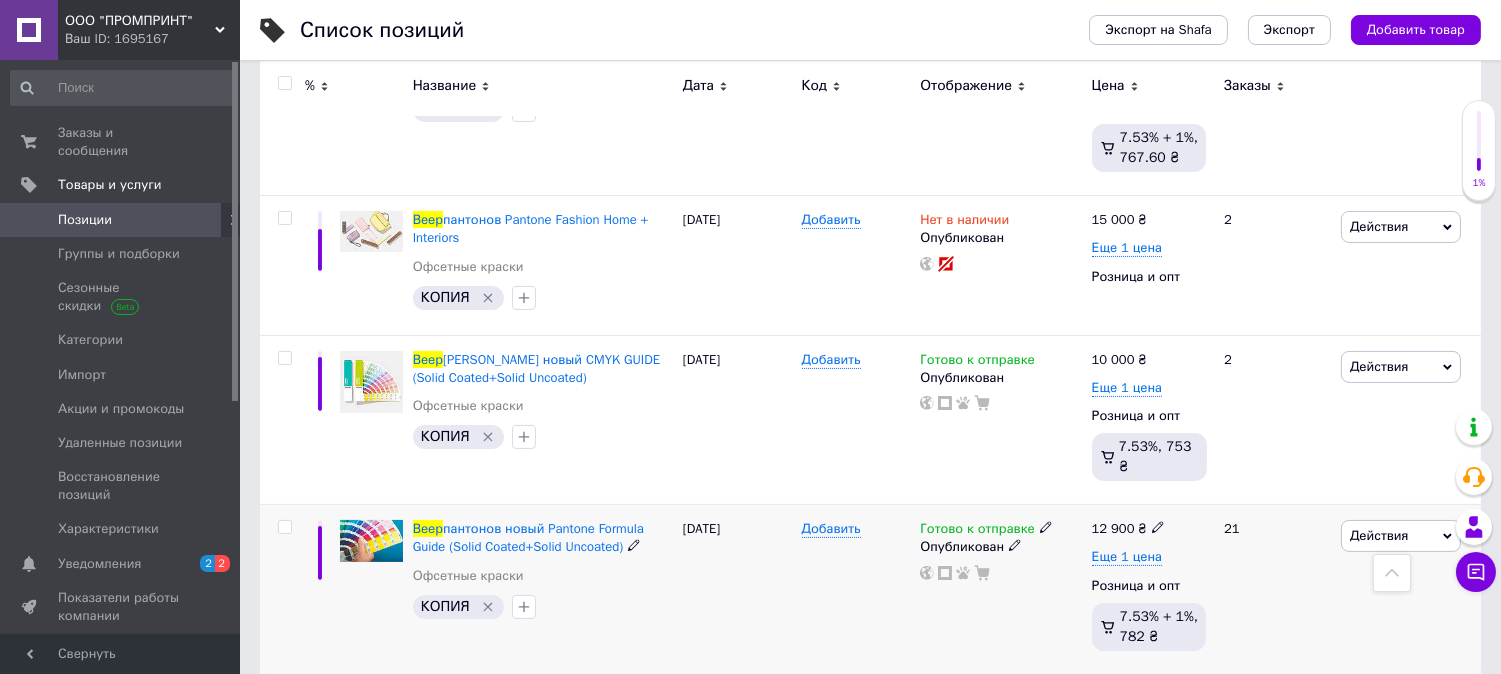 click 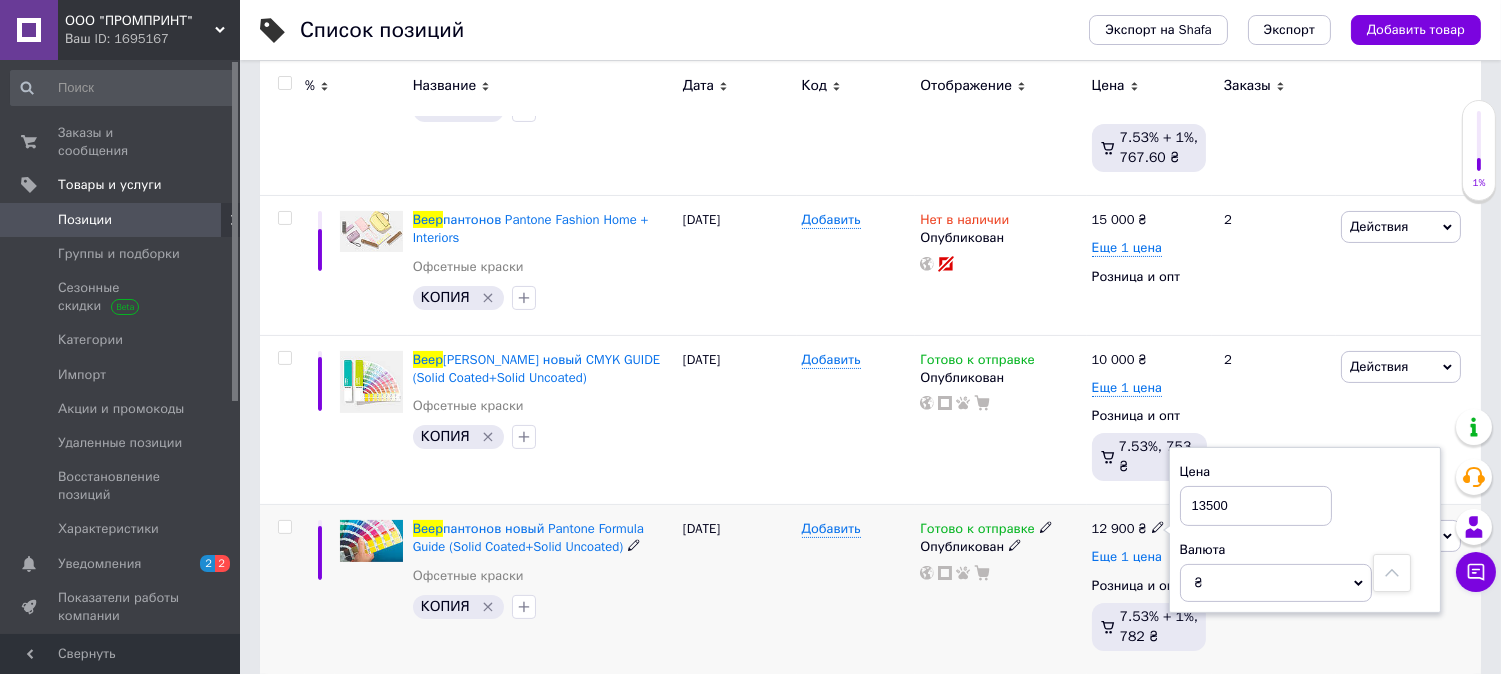 type on "13500" 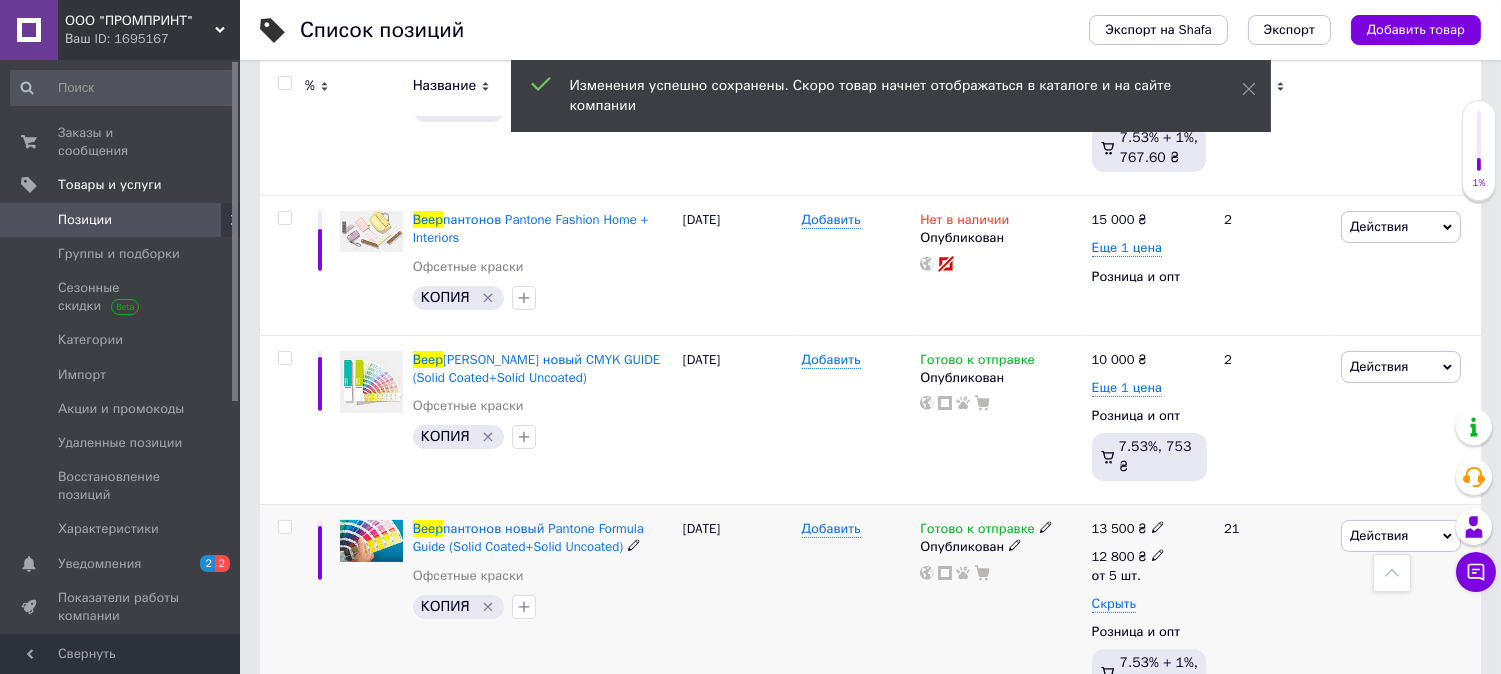 click 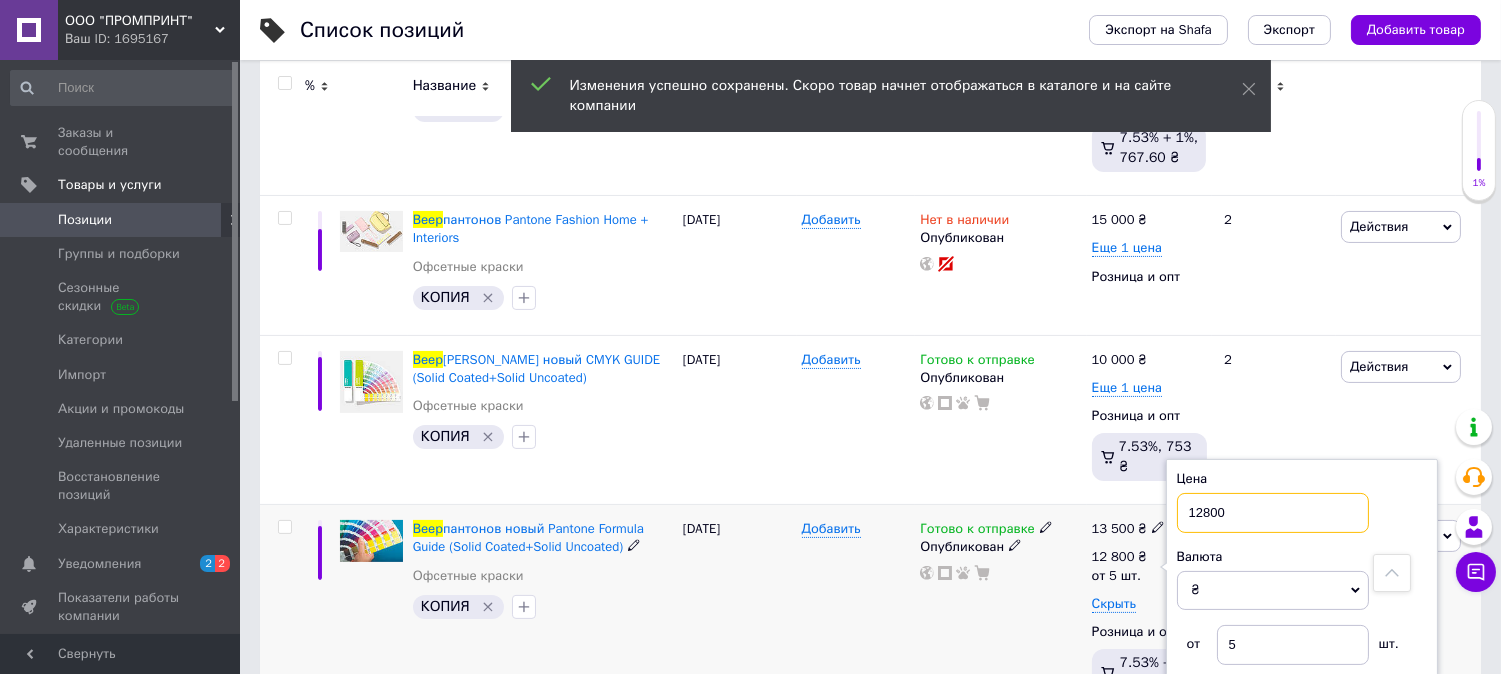 click on "12800" at bounding box center [1273, 513] 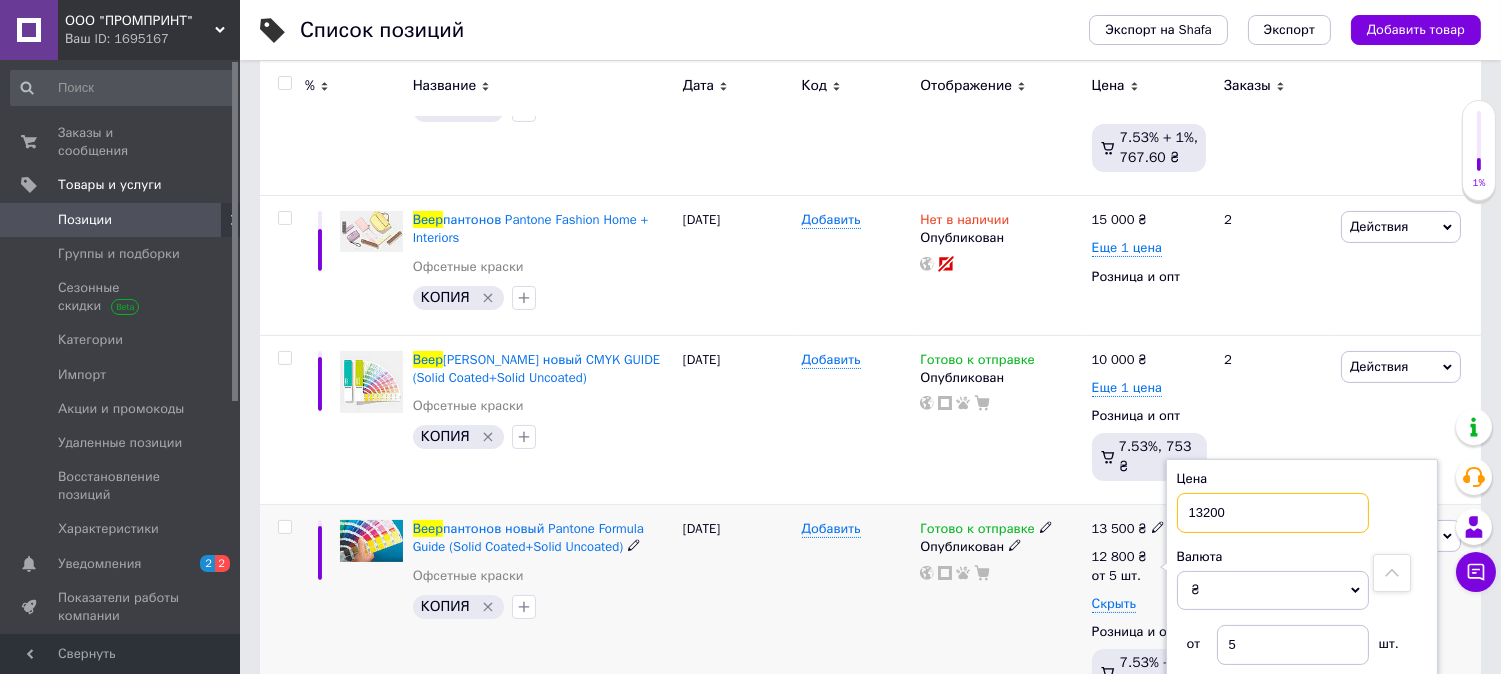 type on "13200" 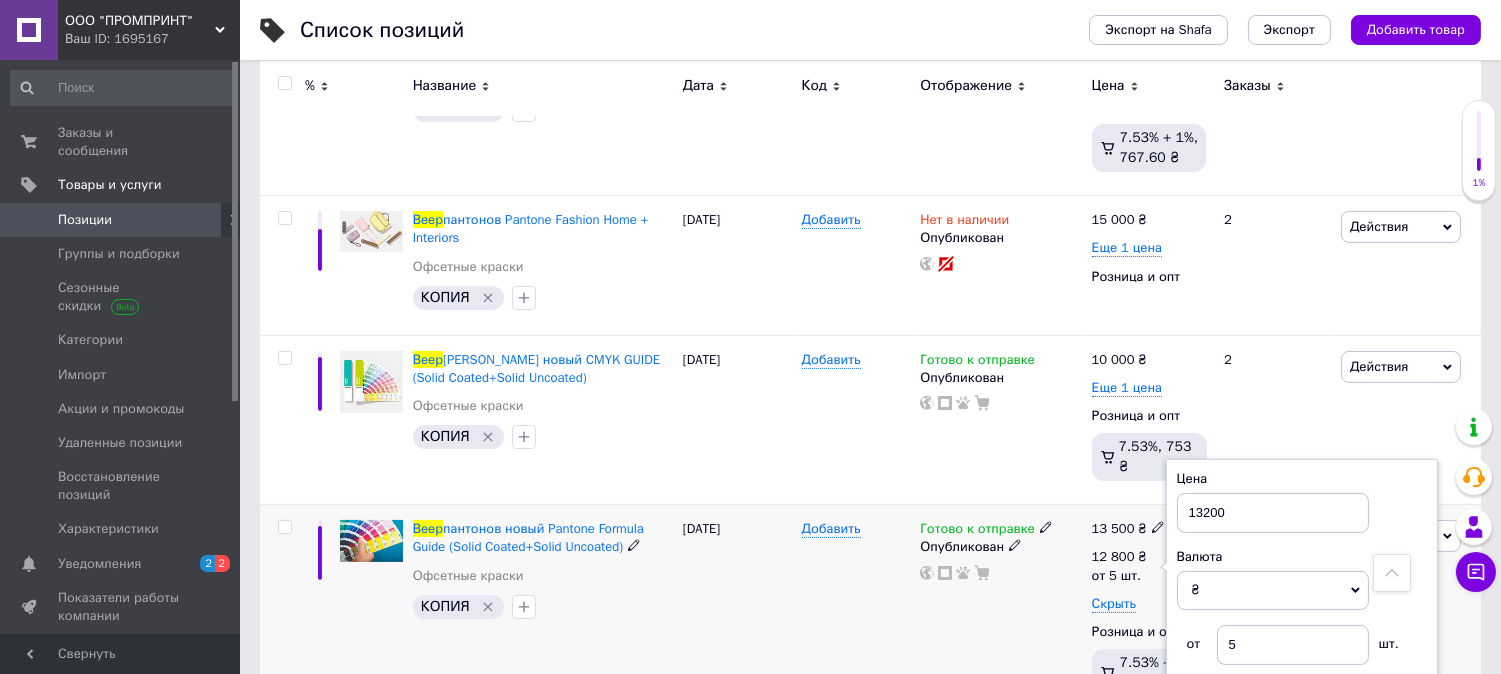 click on "Готово к отправке Опубликован" at bounding box center (1000, 612) 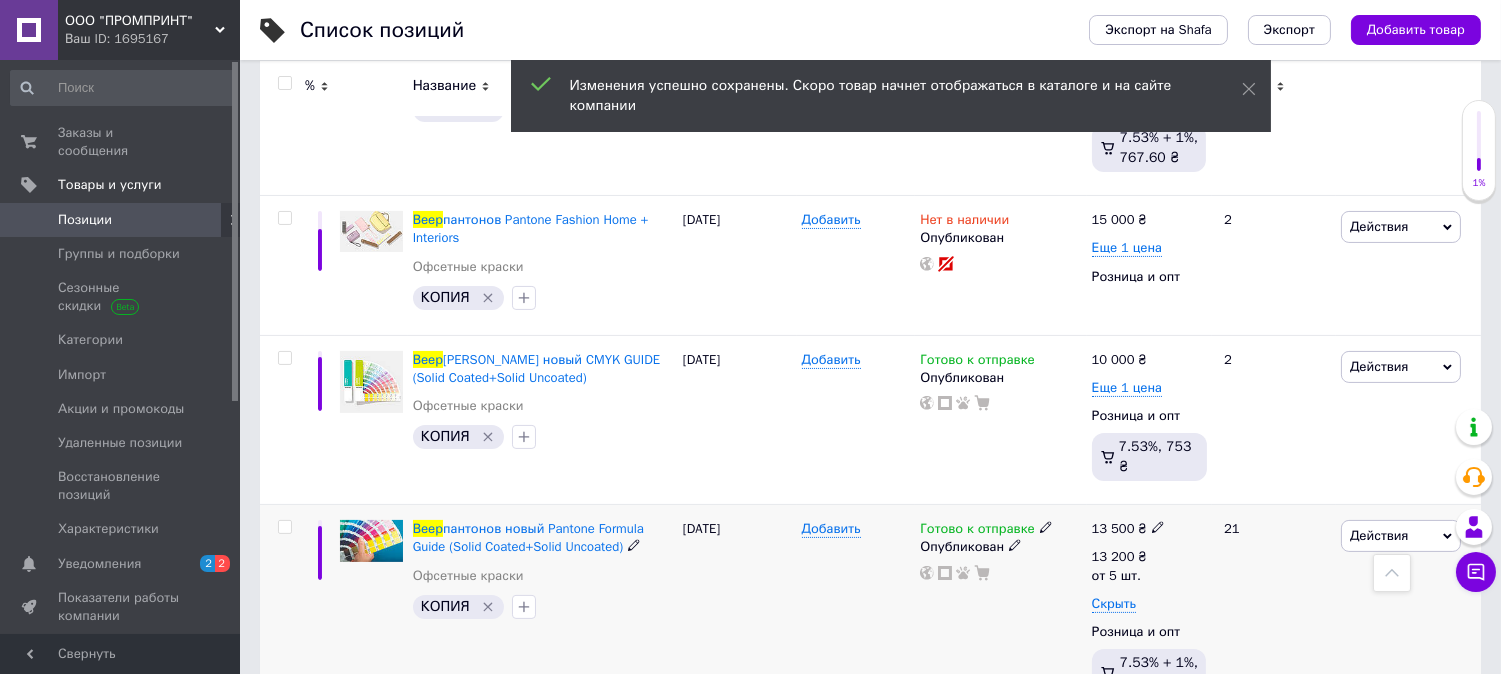 scroll, scrollTop: 808, scrollLeft: 0, axis: vertical 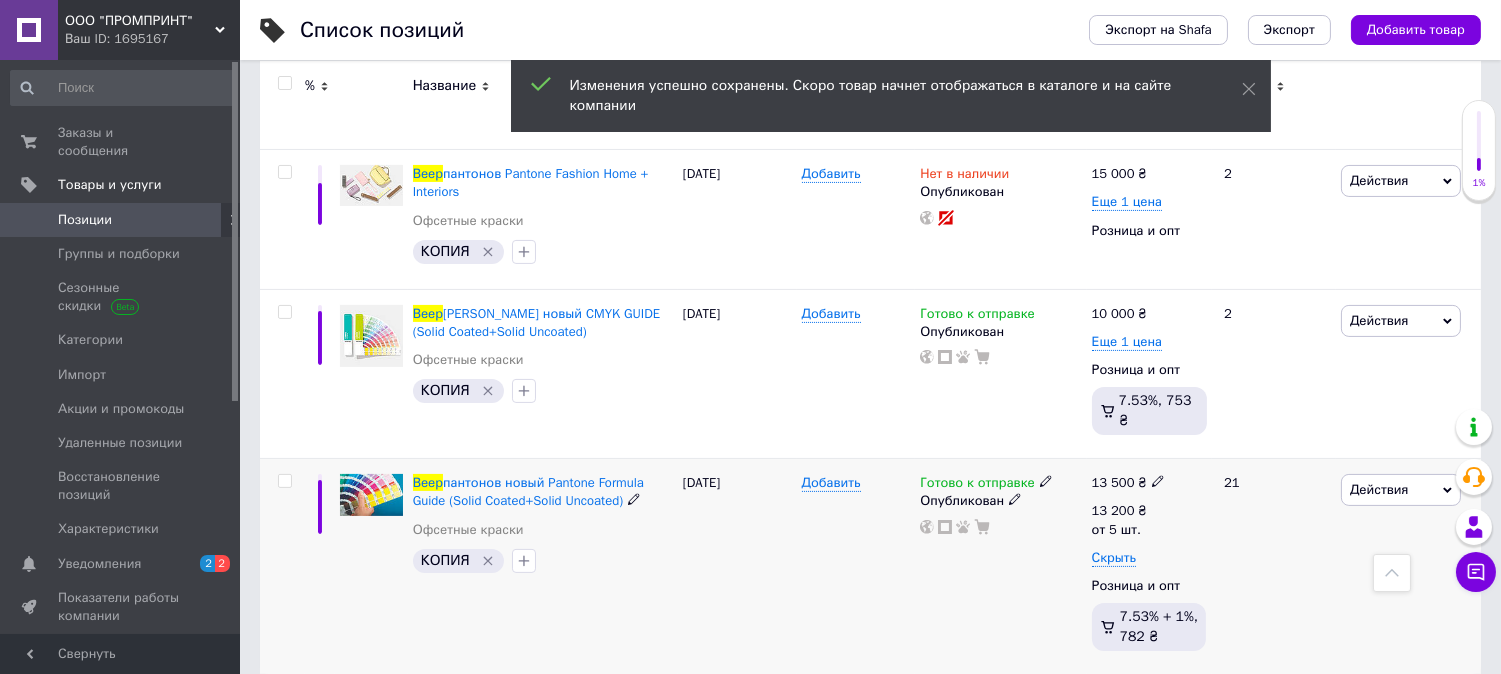 click on "[DATE]" at bounding box center (737, 566) 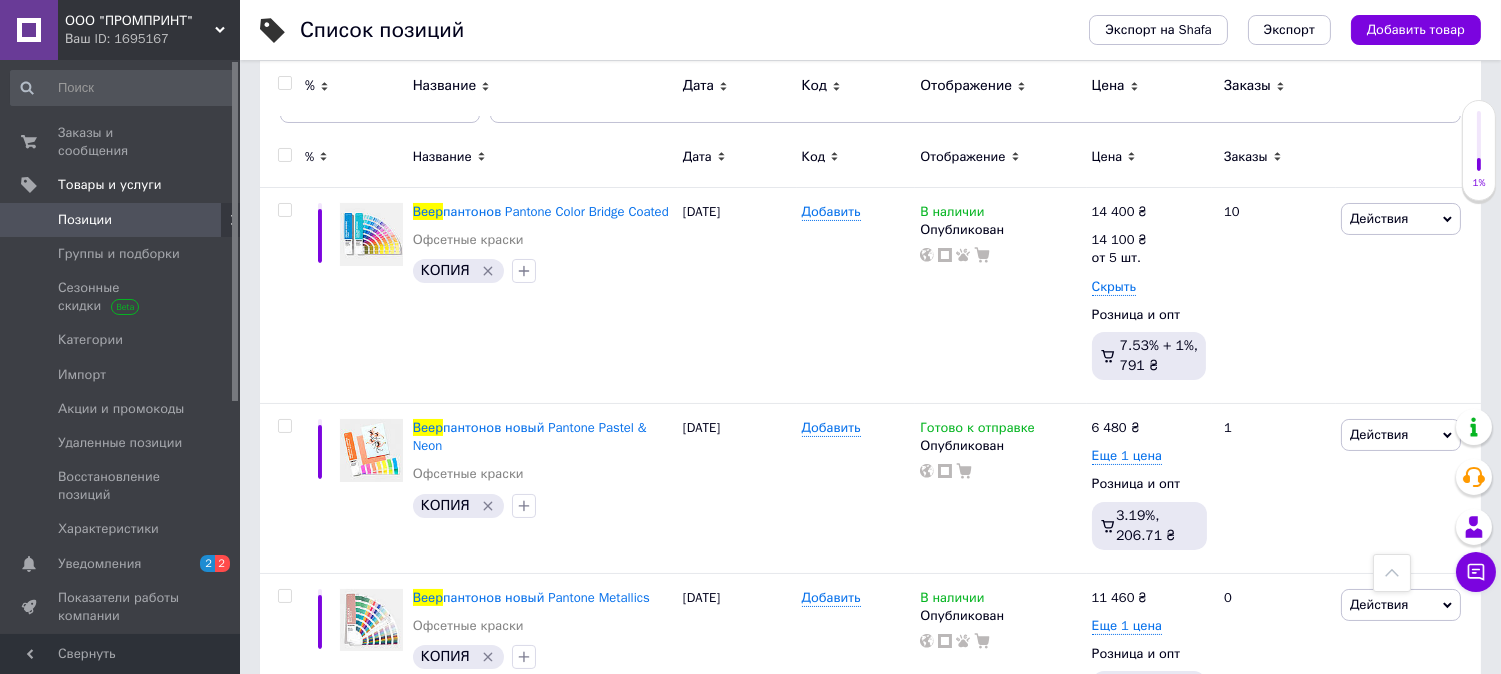 scroll, scrollTop: 142, scrollLeft: 0, axis: vertical 